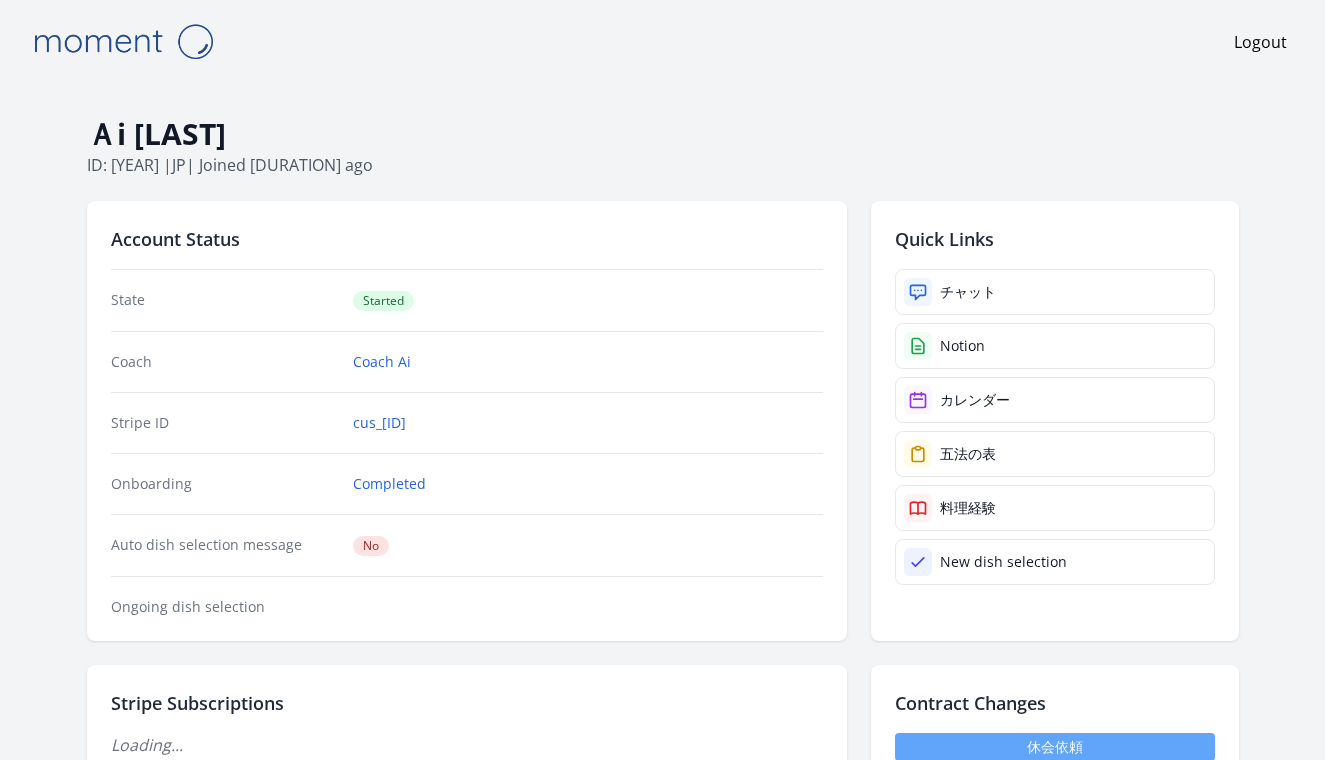 scroll, scrollTop: 0, scrollLeft: 0, axis: both 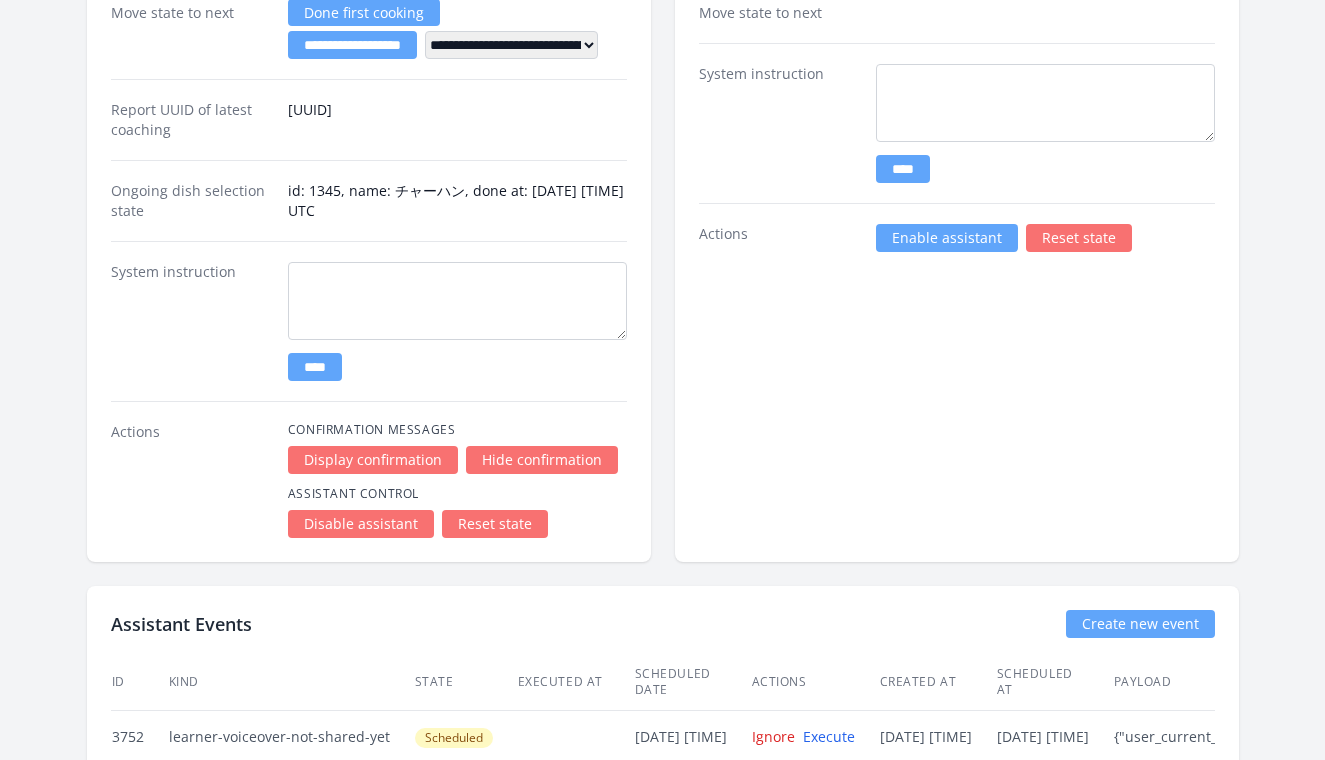 click on "Disable assistant" at bounding box center [361, 524] 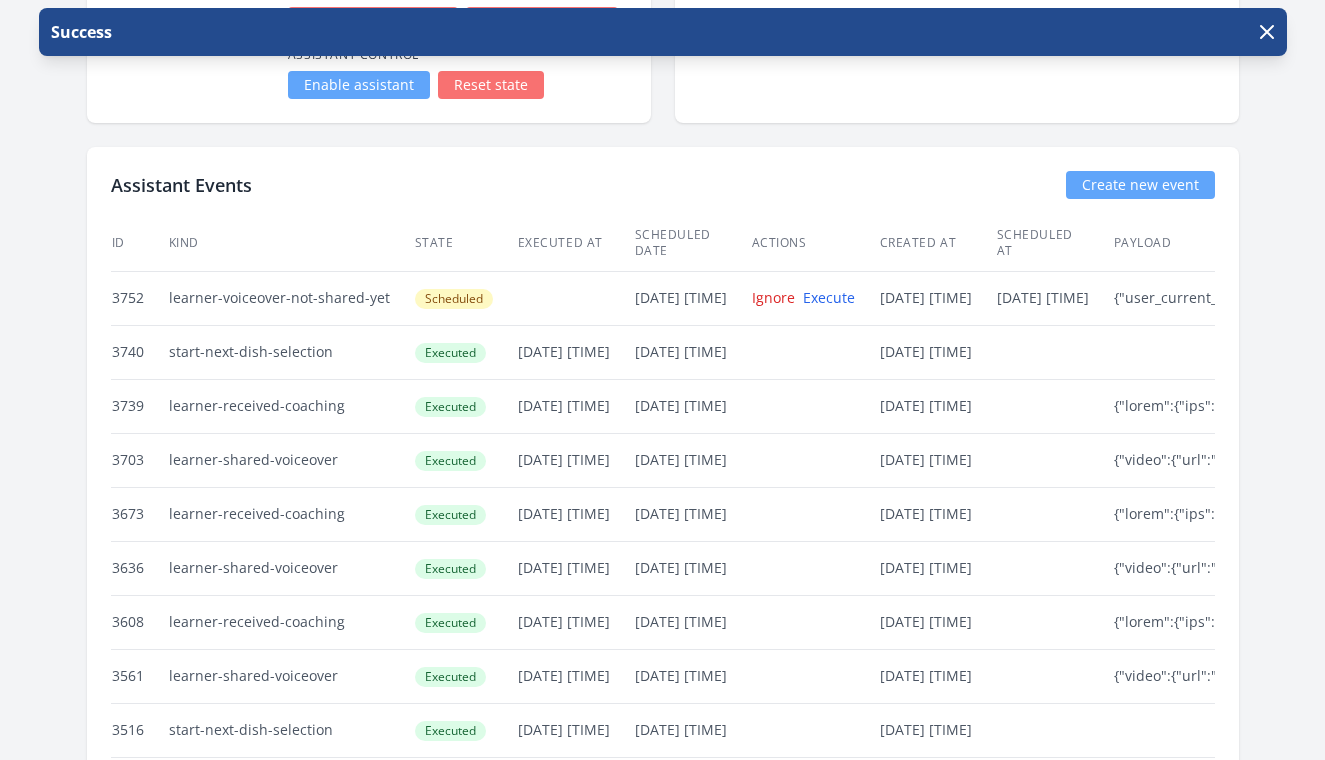 scroll, scrollTop: 3344, scrollLeft: 0, axis: vertical 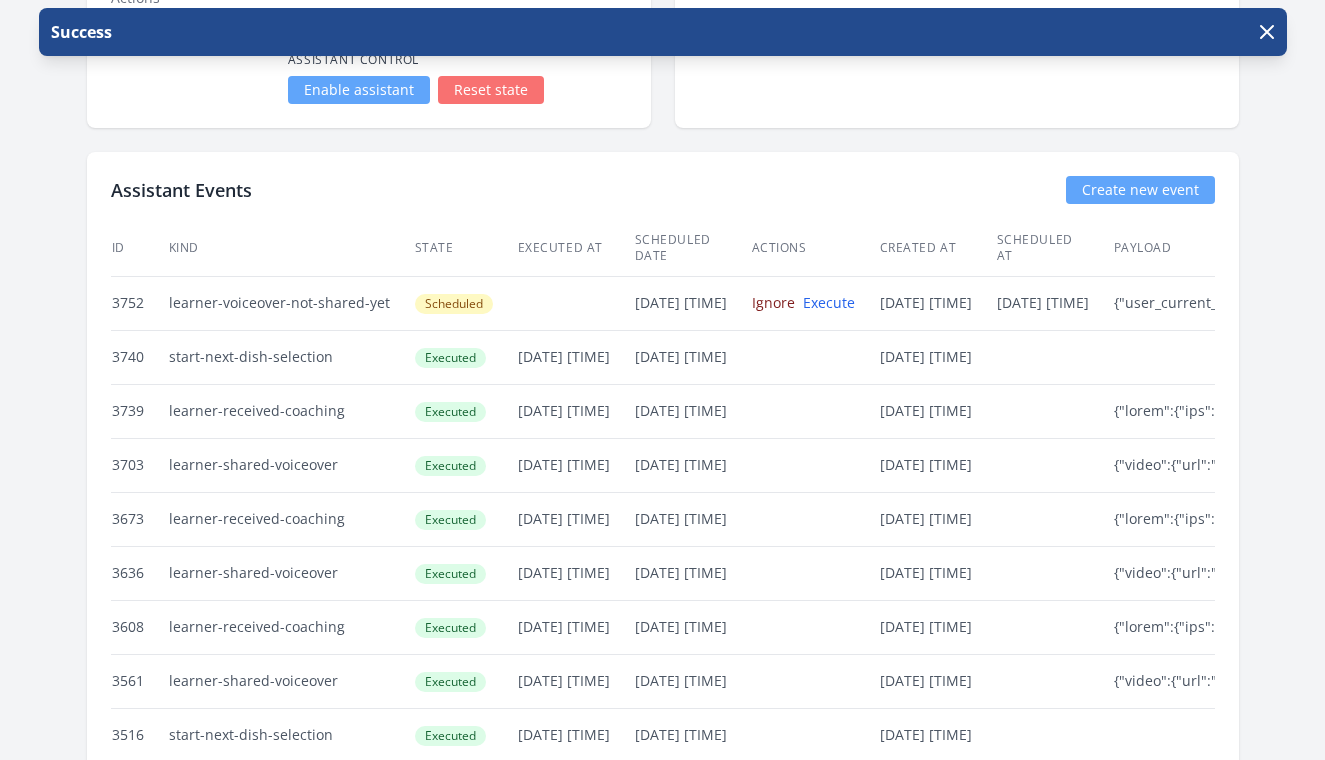 click on "Ignore" at bounding box center [773, 302] 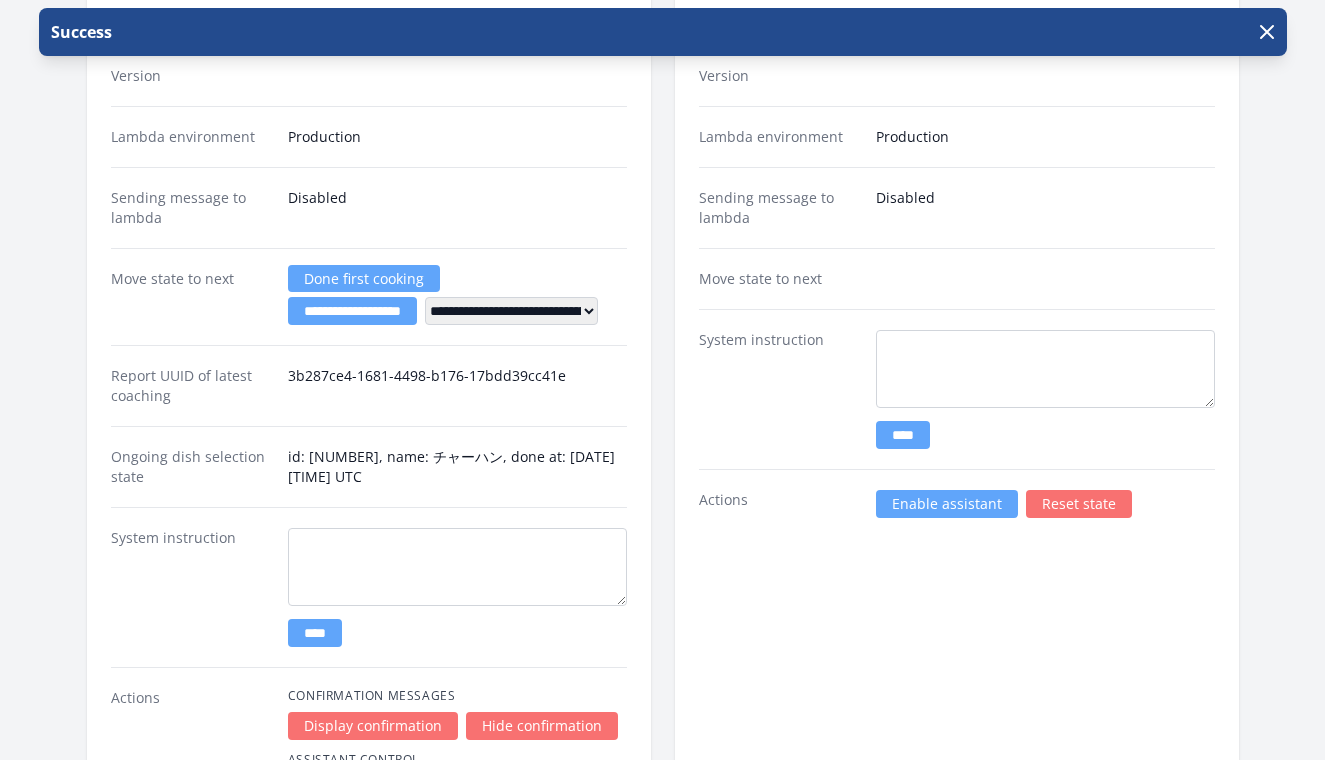 scroll, scrollTop: 2656, scrollLeft: 0, axis: vertical 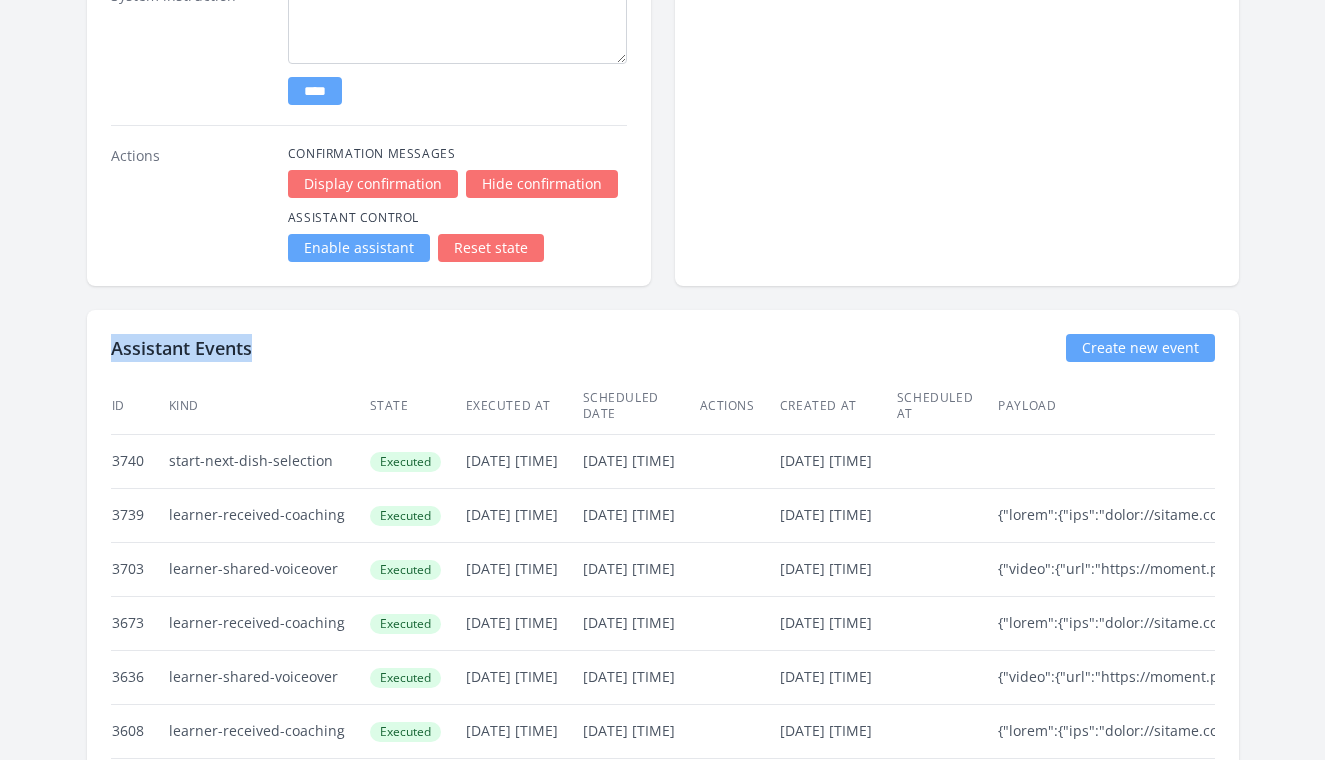 drag, startPoint x: 252, startPoint y: 345, endPoint x: 110, endPoint y: 346, distance: 142.00352 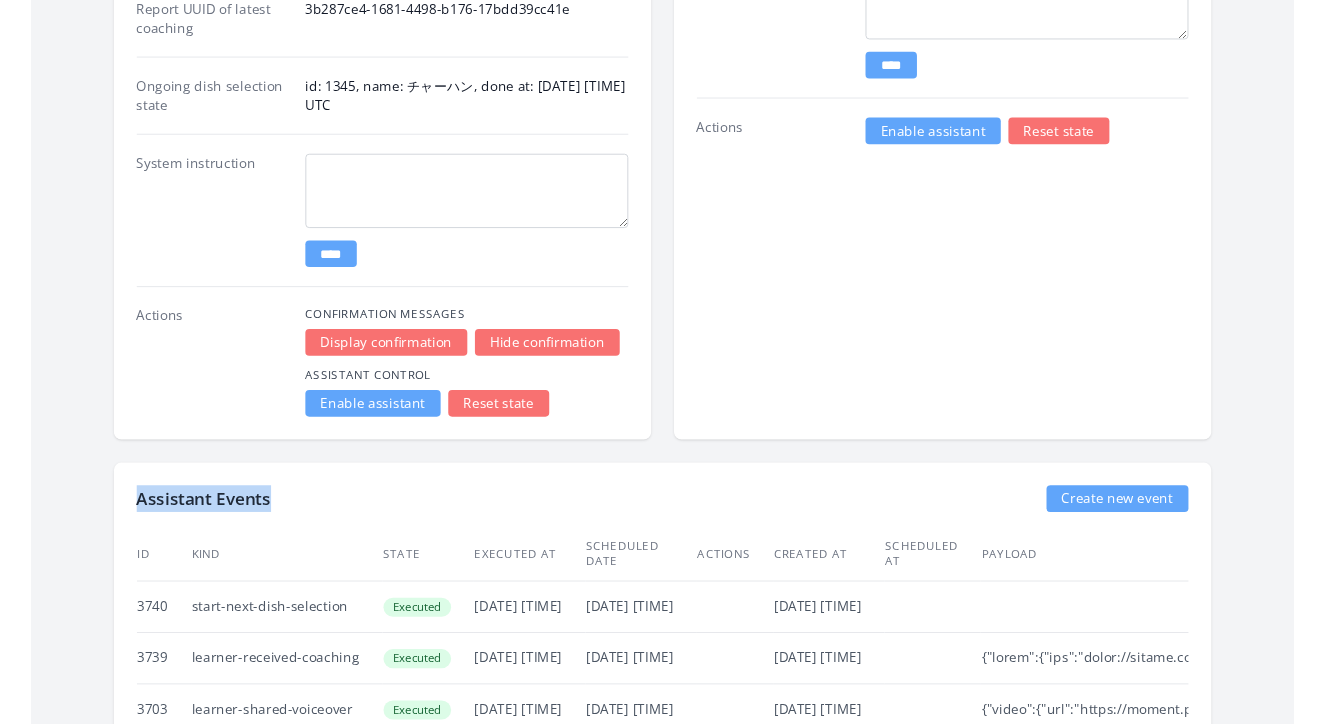scroll, scrollTop: 2968, scrollLeft: 0, axis: vertical 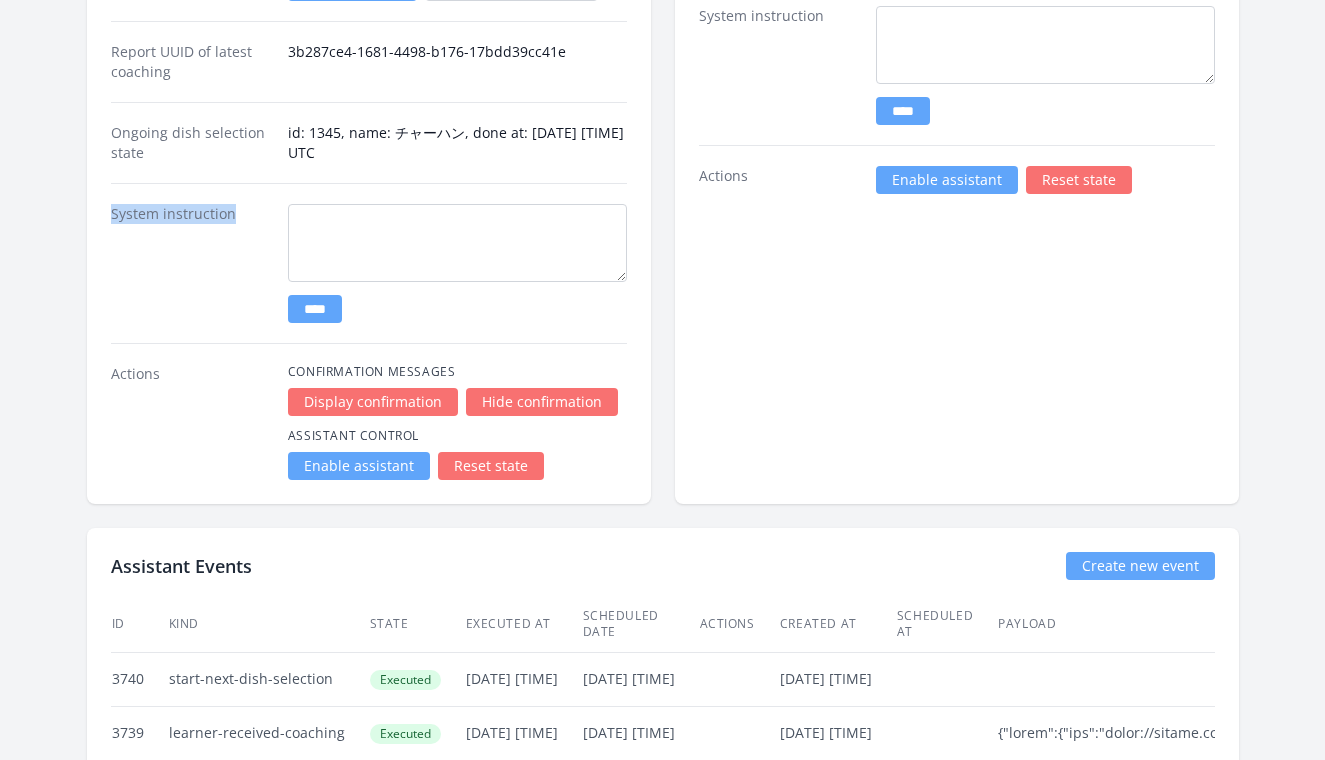drag, startPoint x: 236, startPoint y: 213, endPoint x: 97, endPoint y: 213, distance: 139 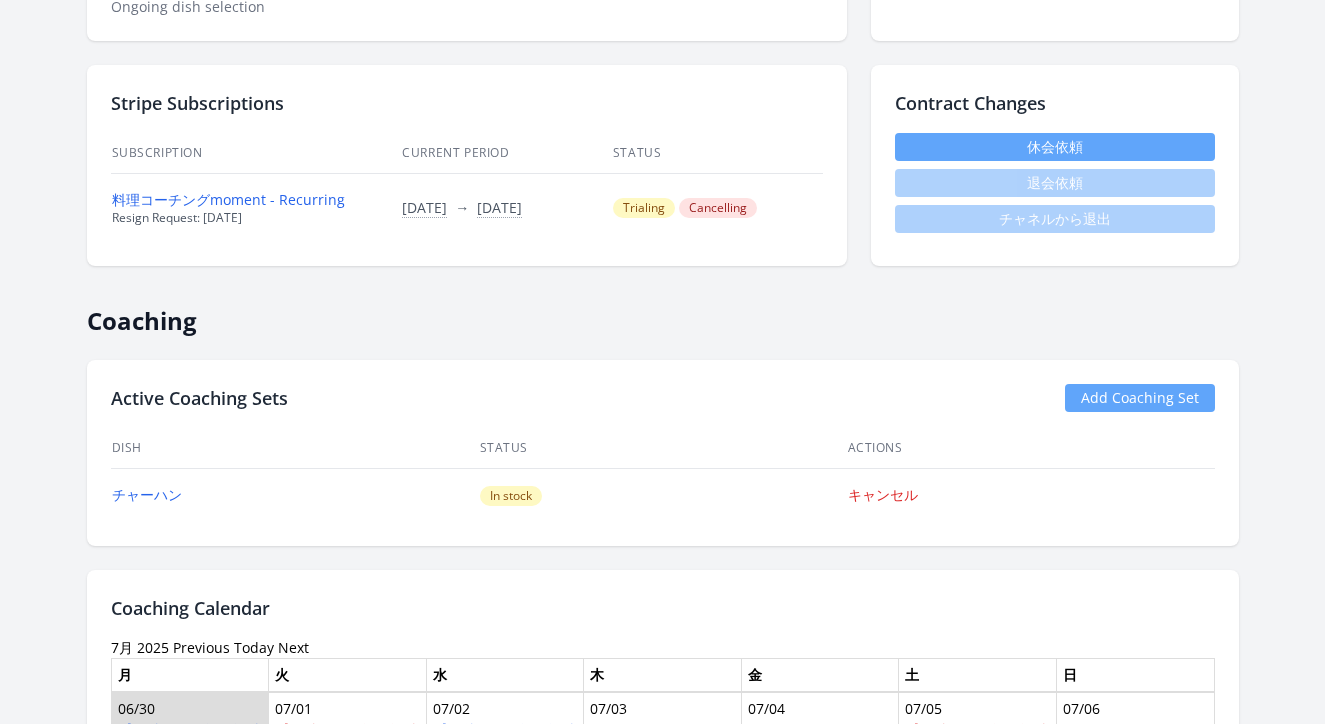 scroll, scrollTop: 0, scrollLeft: 0, axis: both 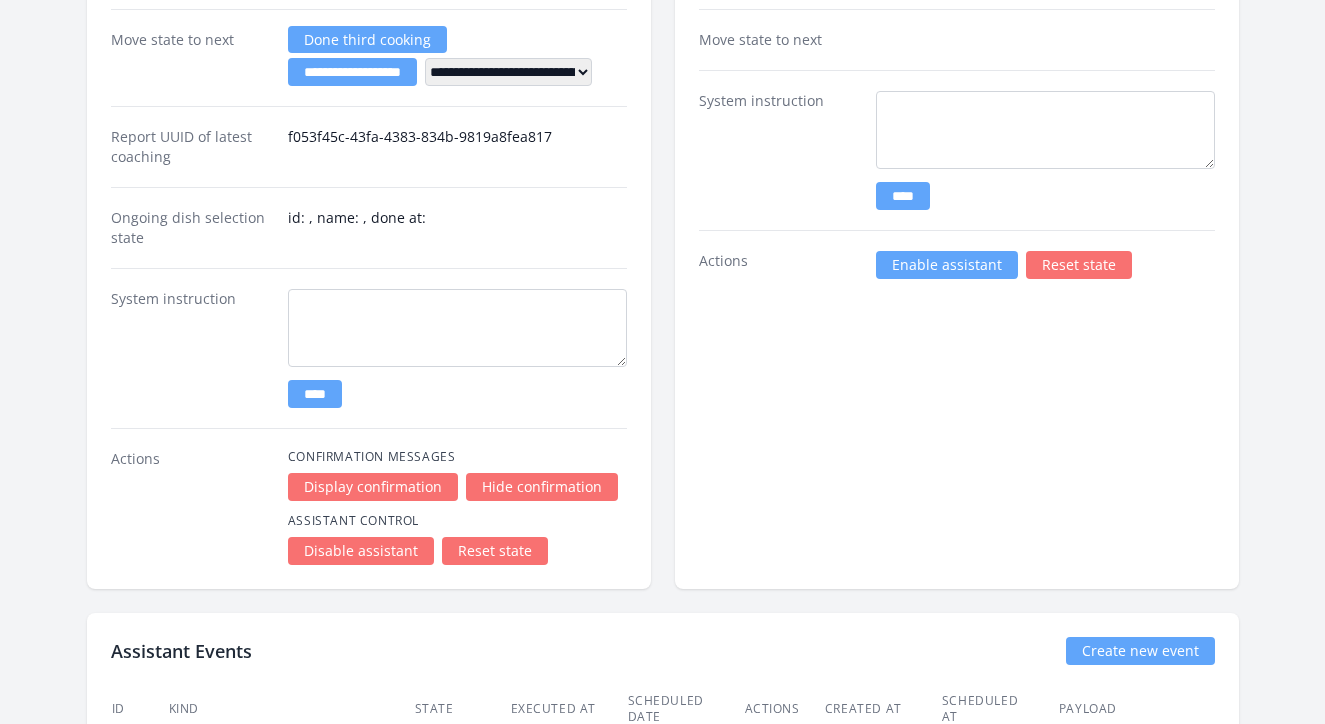 click on "Disable assistant" at bounding box center (361, 551) 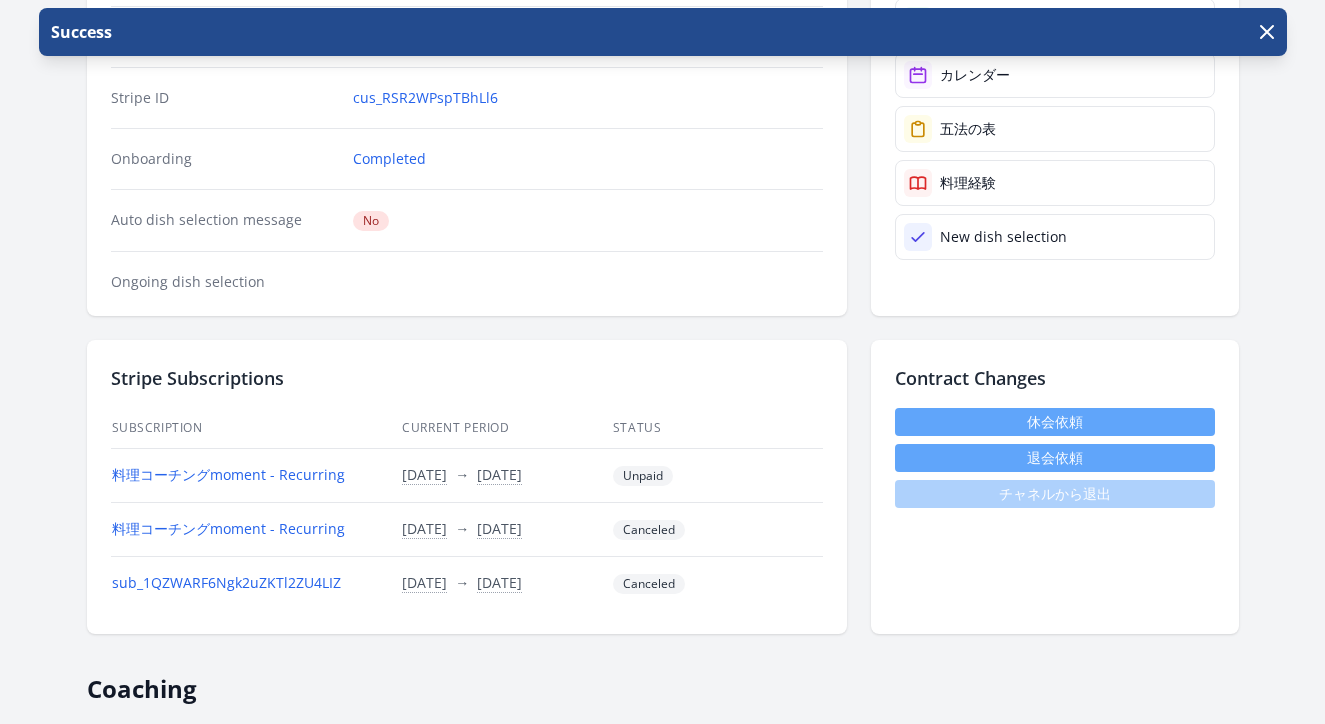 scroll, scrollTop: 373, scrollLeft: 0, axis: vertical 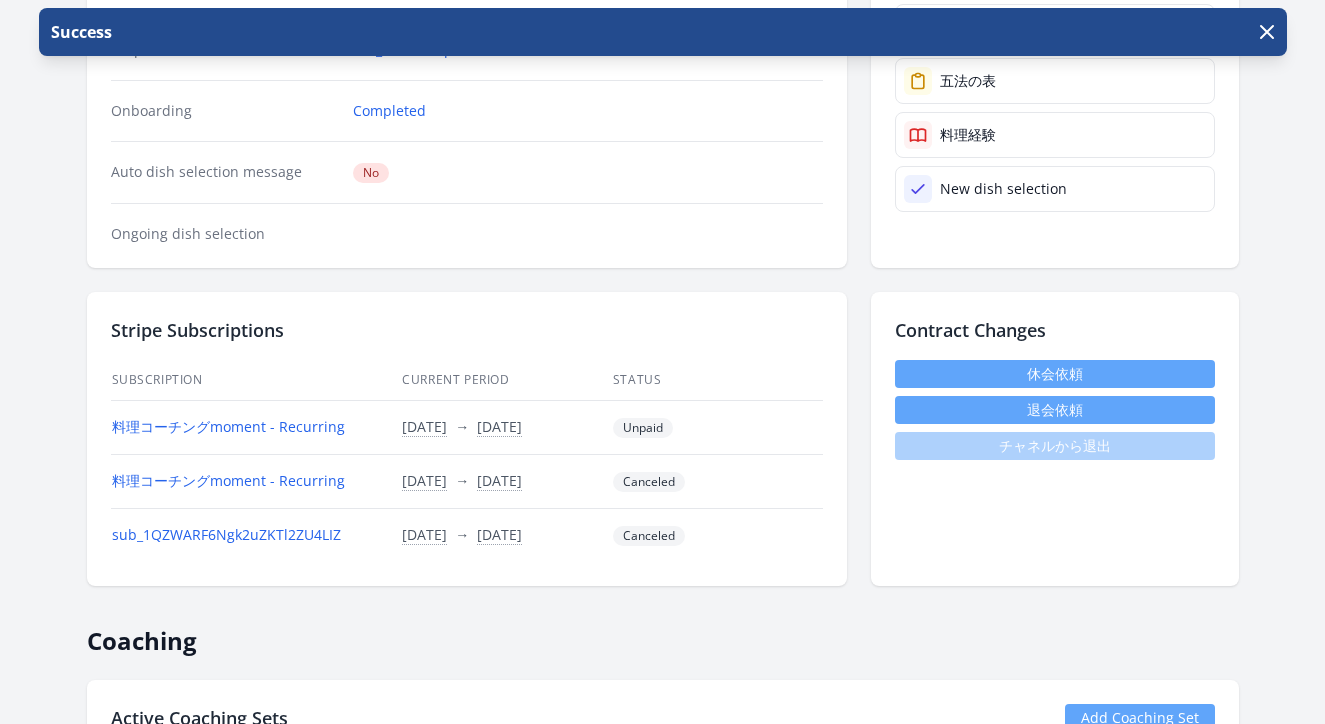 click on "退会依頼" at bounding box center (1055, 410) 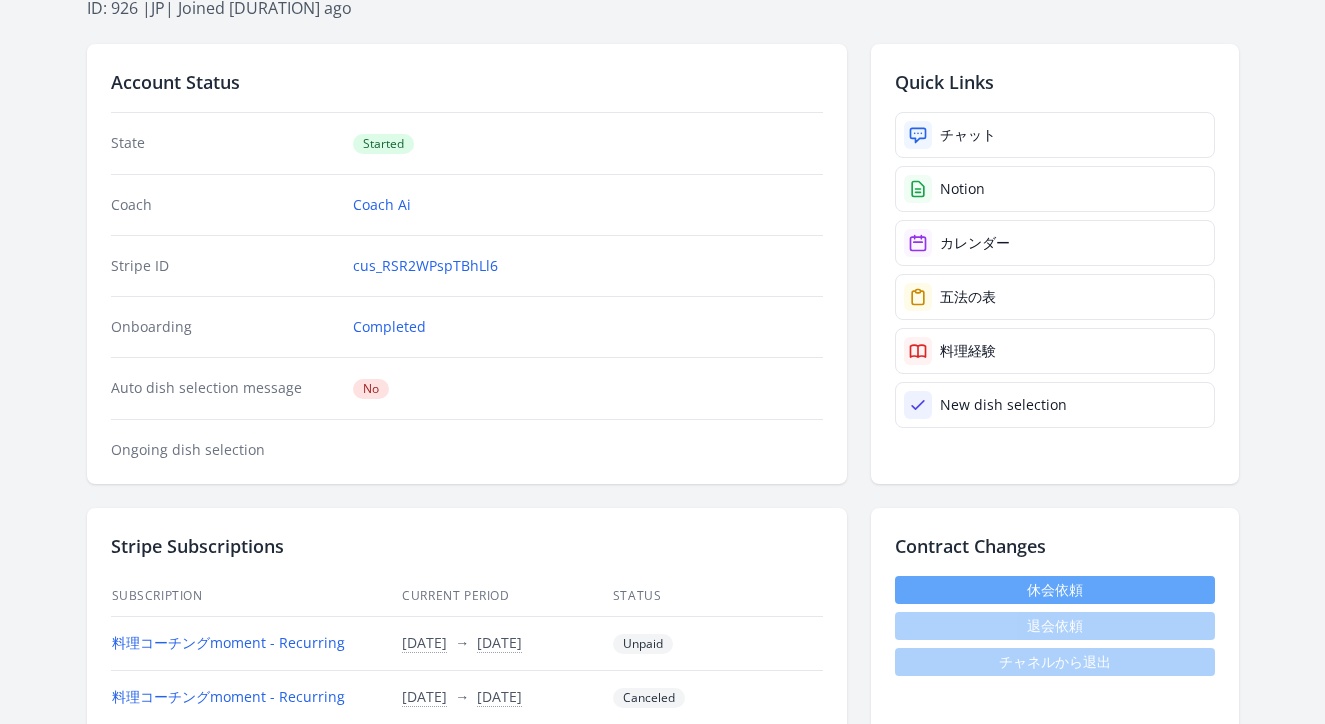scroll, scrollTop: 341, scrollLeft: 0, axis: vertical 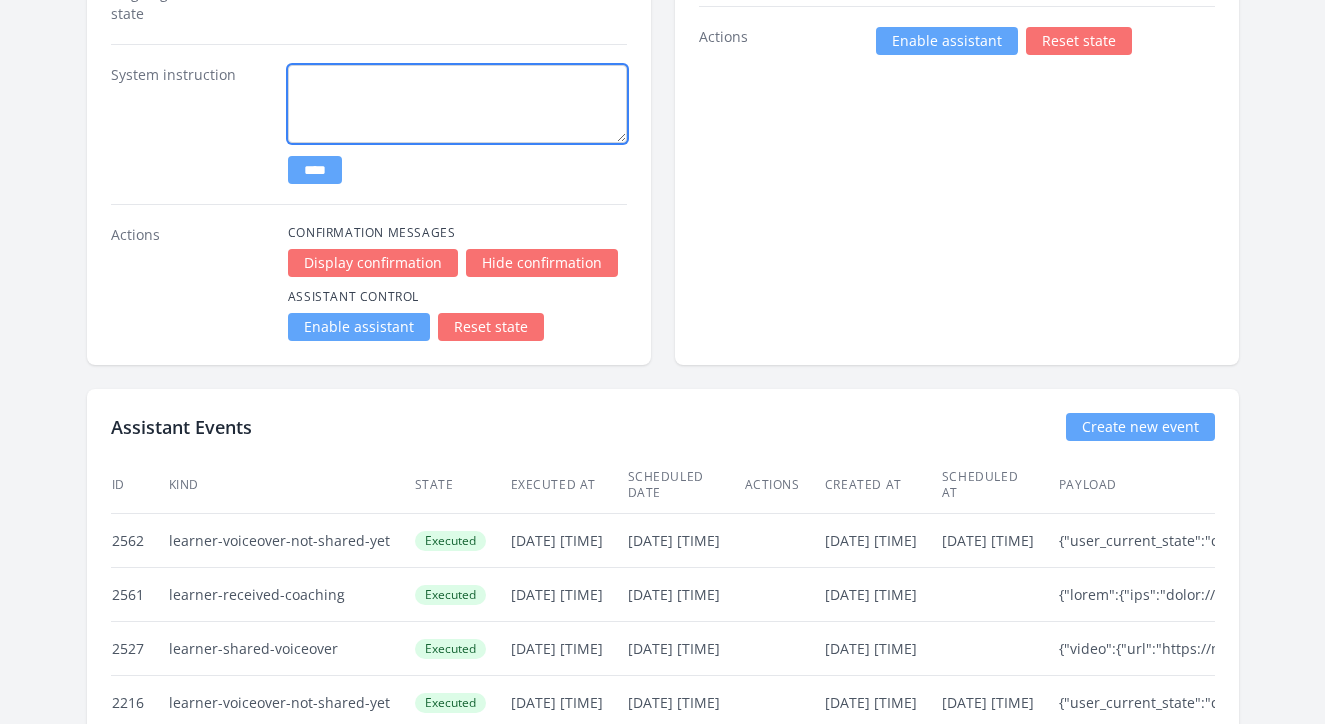 click at bounding box center [457, 104] 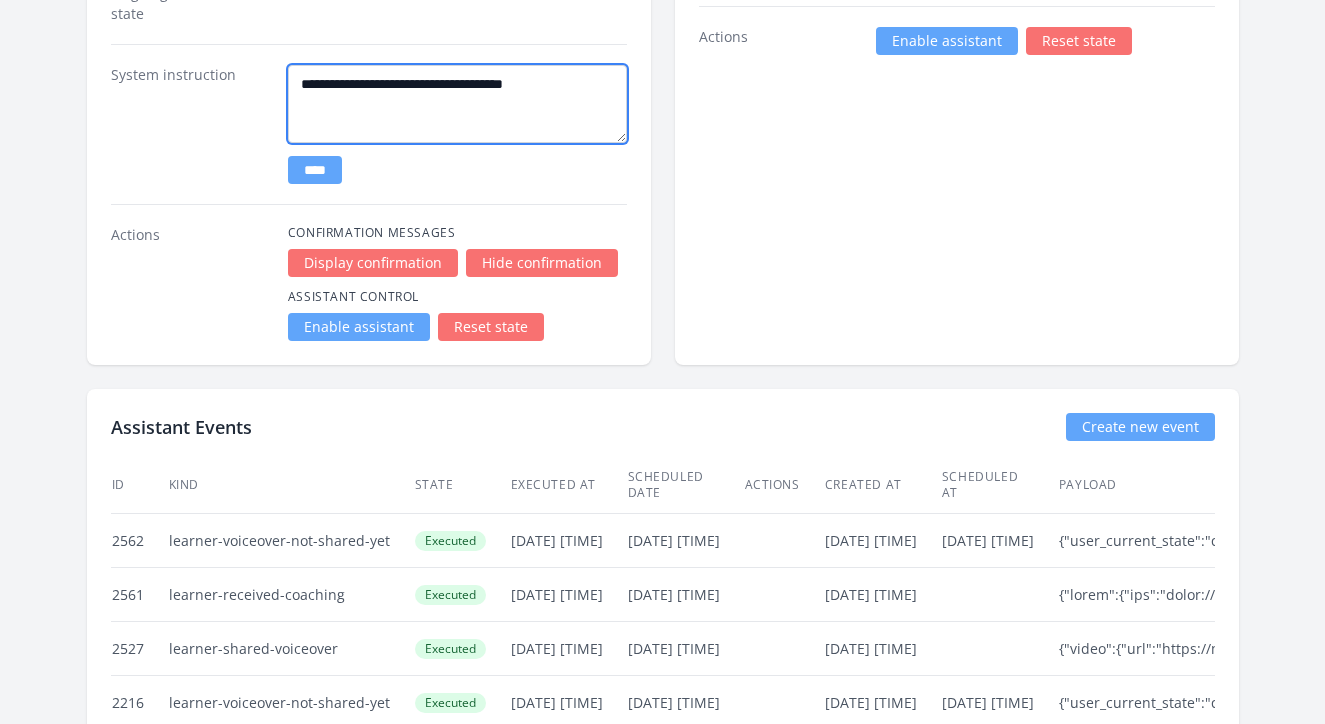 type on "**********" 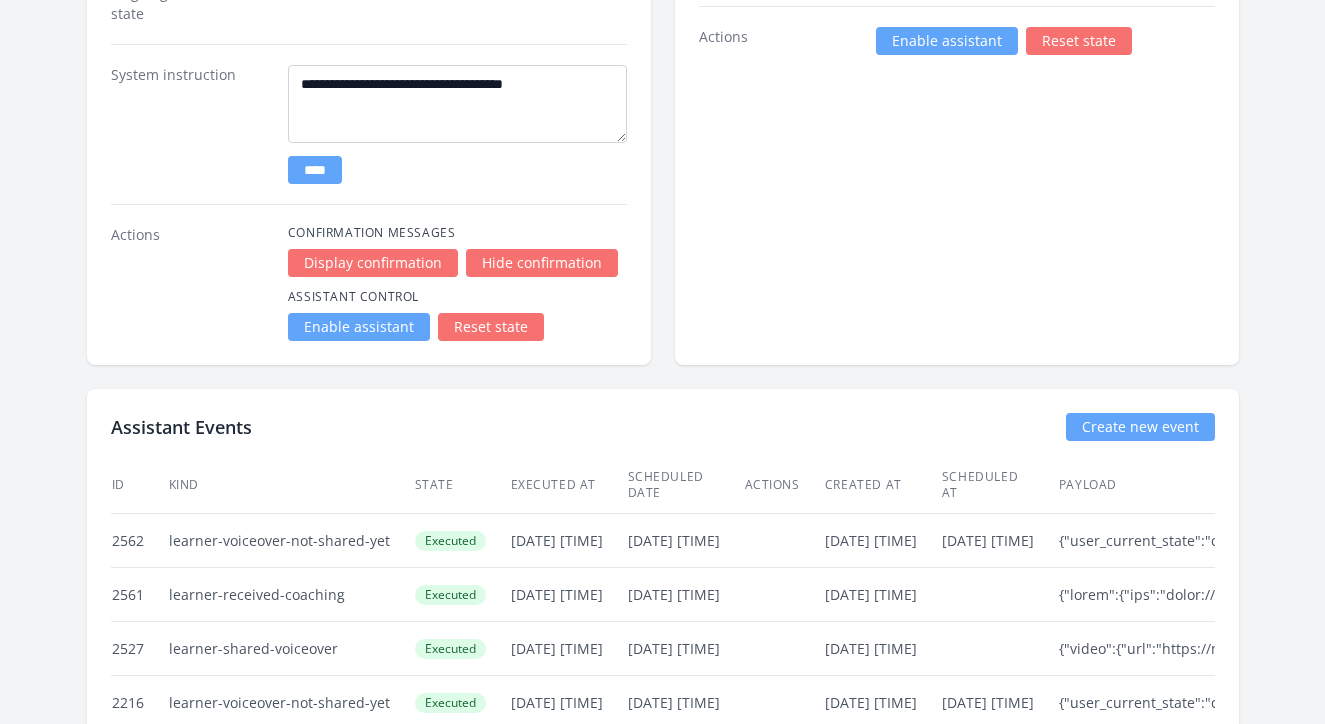 click on "****" at bounding box center (315, 170) 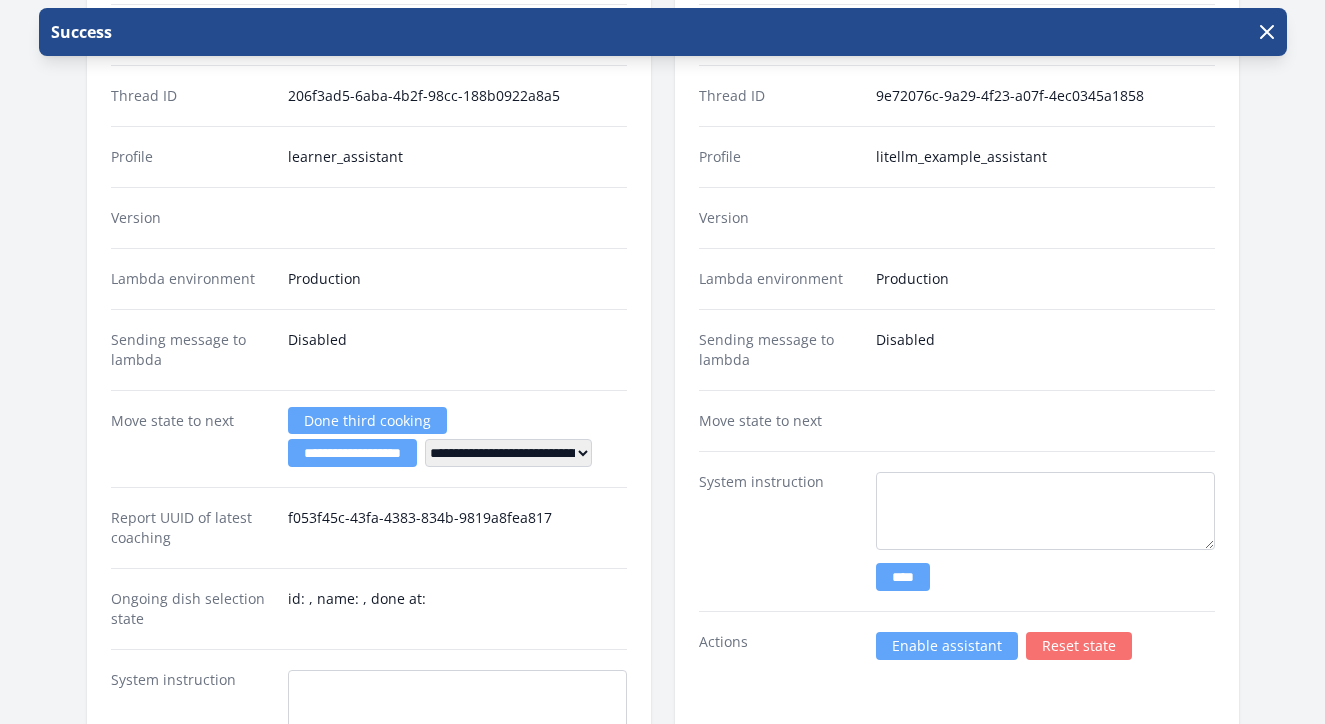 scroll, scrollTop: 3049, scrollLeft: 0, axis: vertical 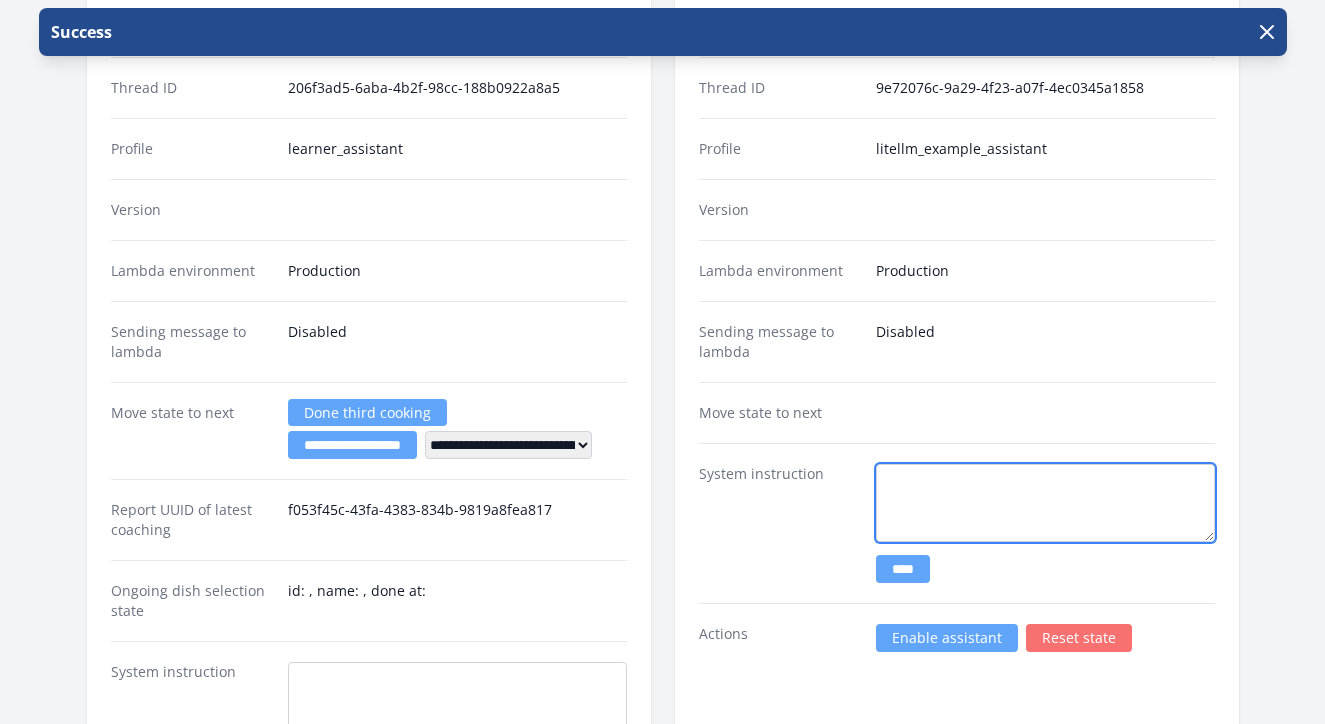 click at bounding box center (1045, 503) 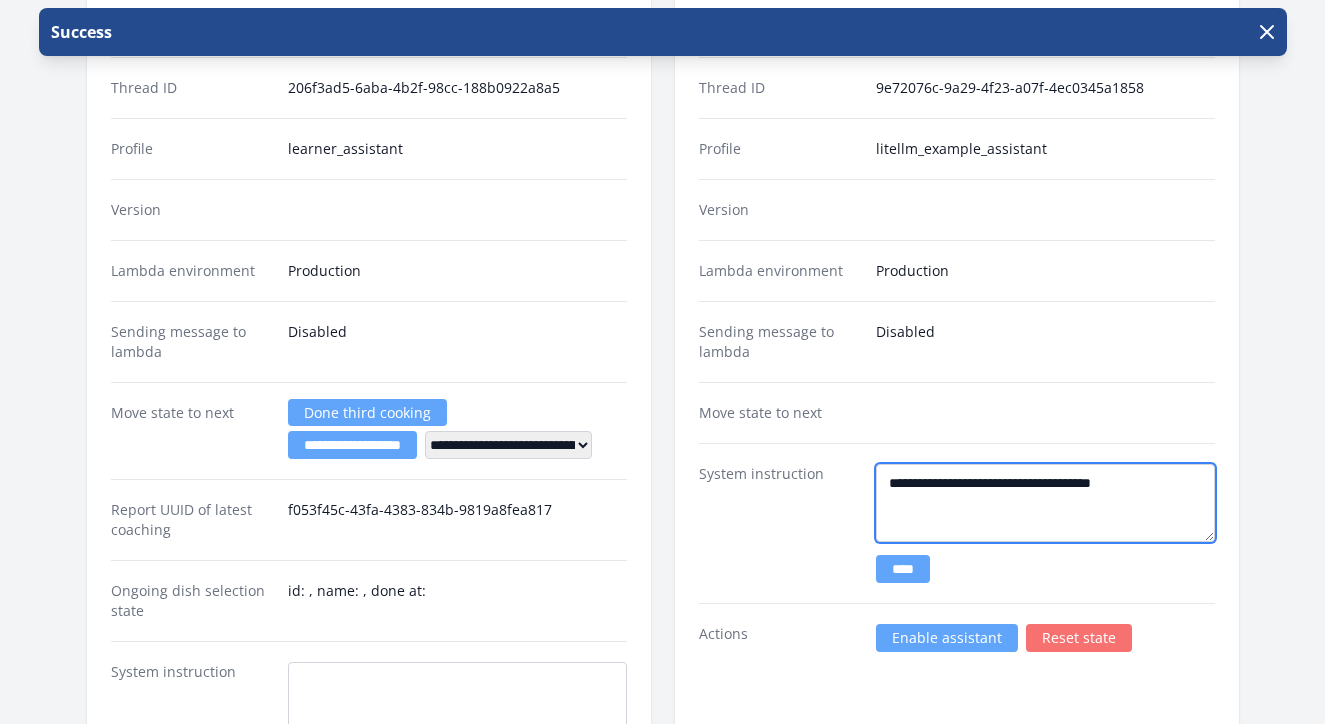 type on "**********" 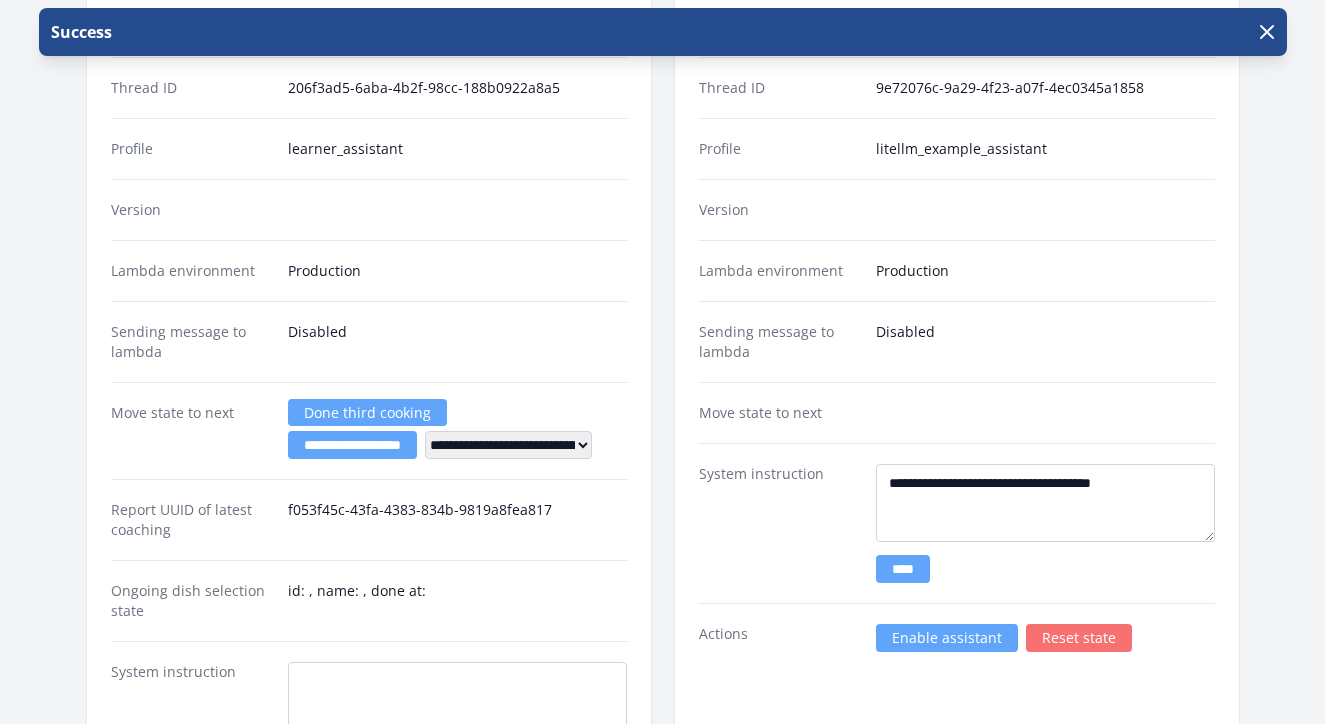 click on "****" at bounding box center [903, 569] 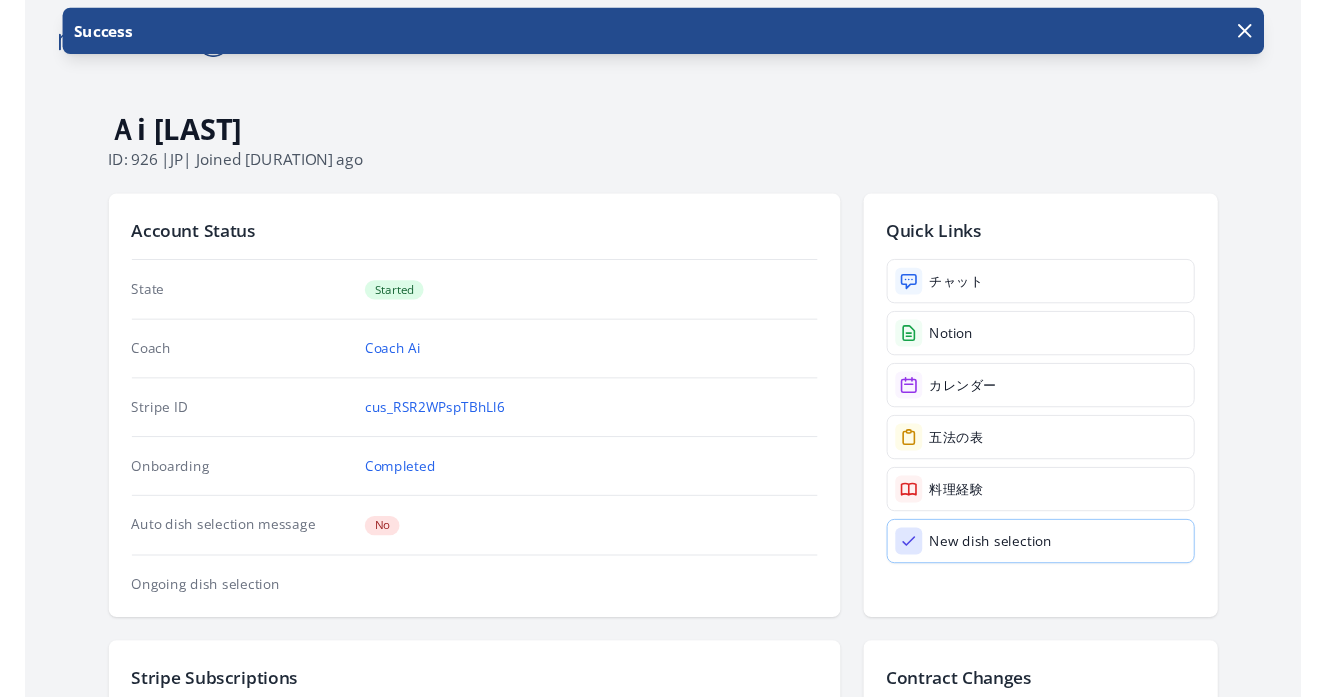 scroll, scrollTop: 0, scrollLeft: 0, axis: both 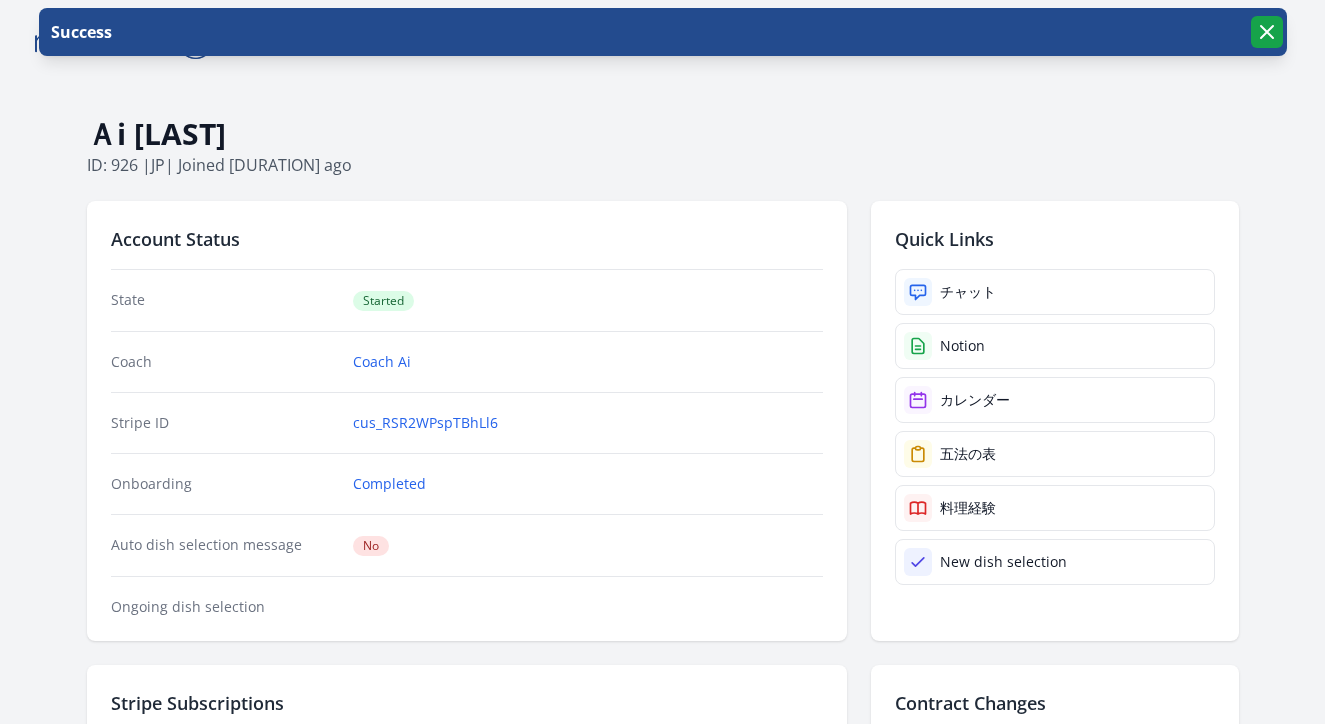 click 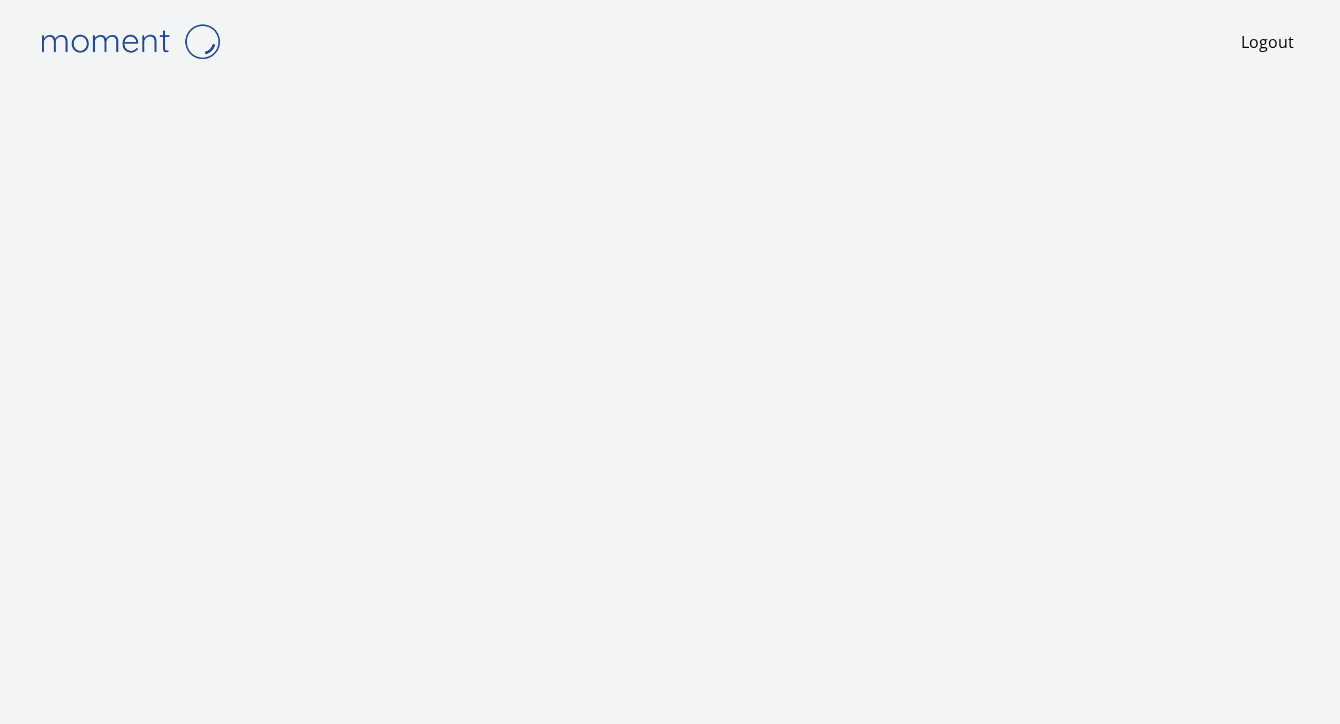 scroll, scrollTop: 0, scrollLeft: 0, axis: both 